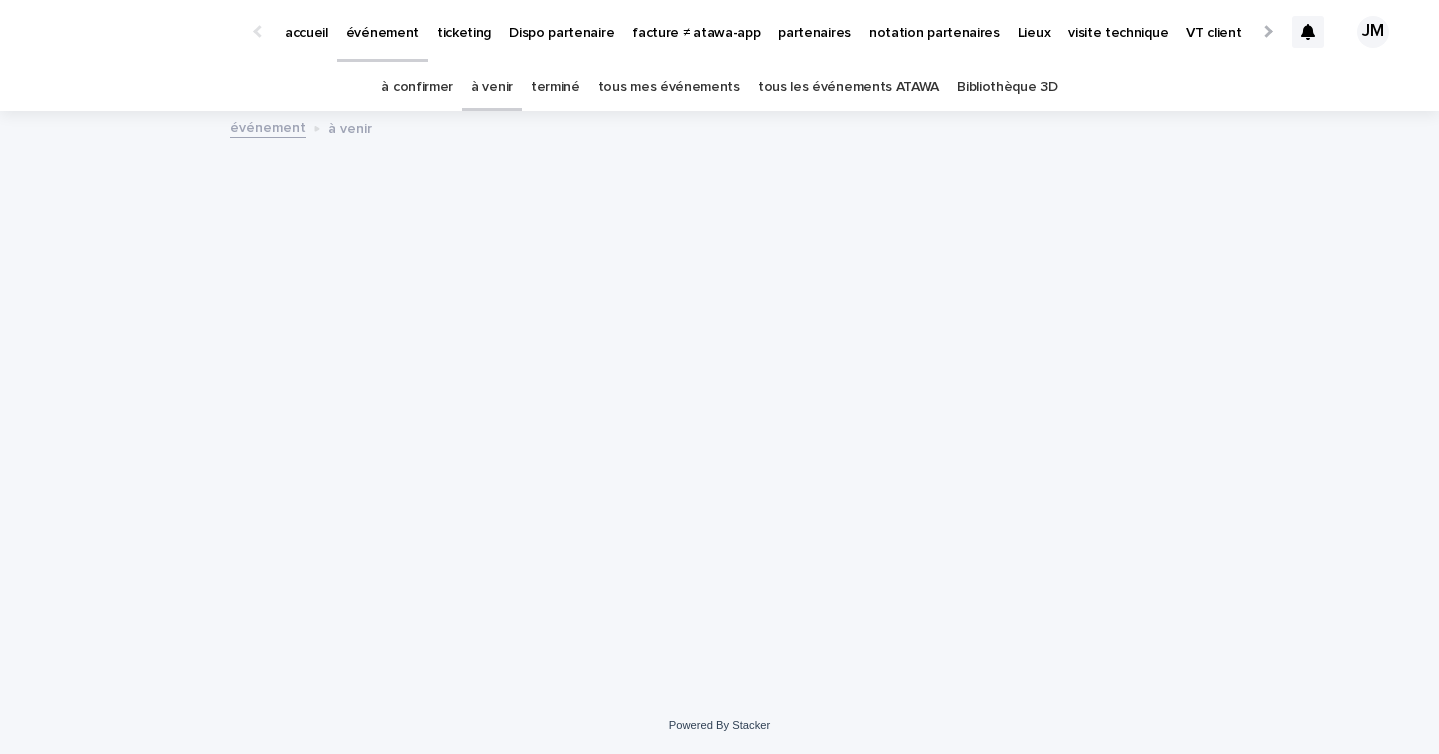 scroll, scrollTop: 0, scrollLeft: 0, axis: both 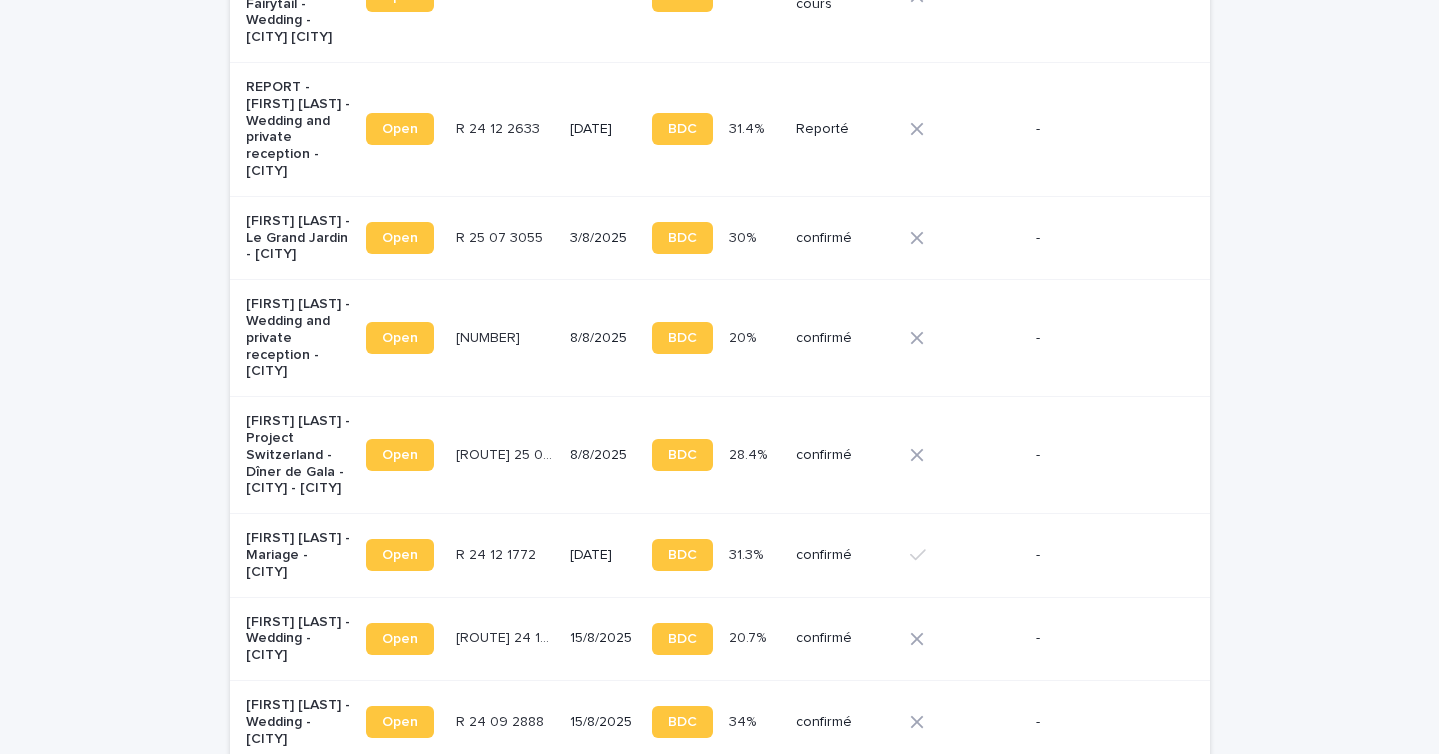 click on "R 23 09 2403 R 23 09 2403" at bounding box center (505, 338) 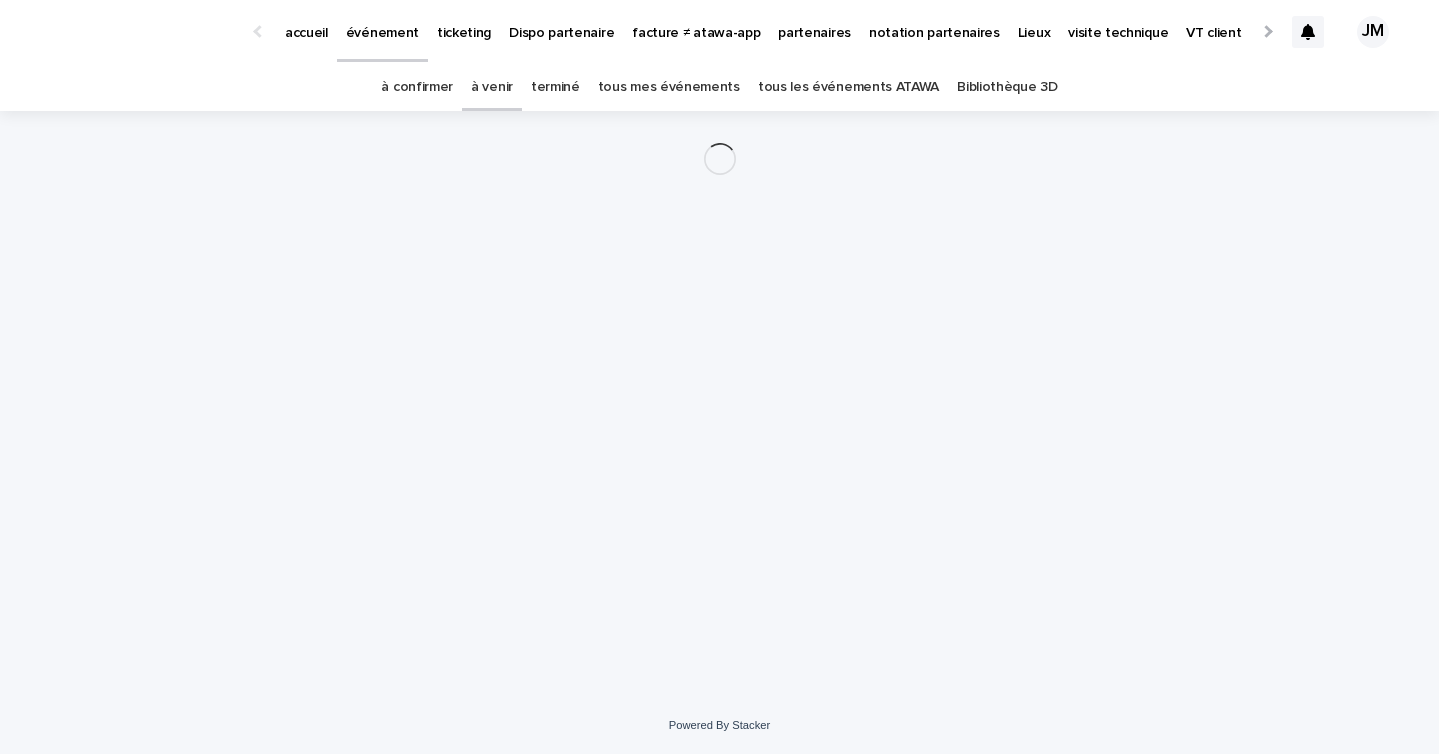 scroll, scrollTop: 0, scrollLeft: 0, axis: both 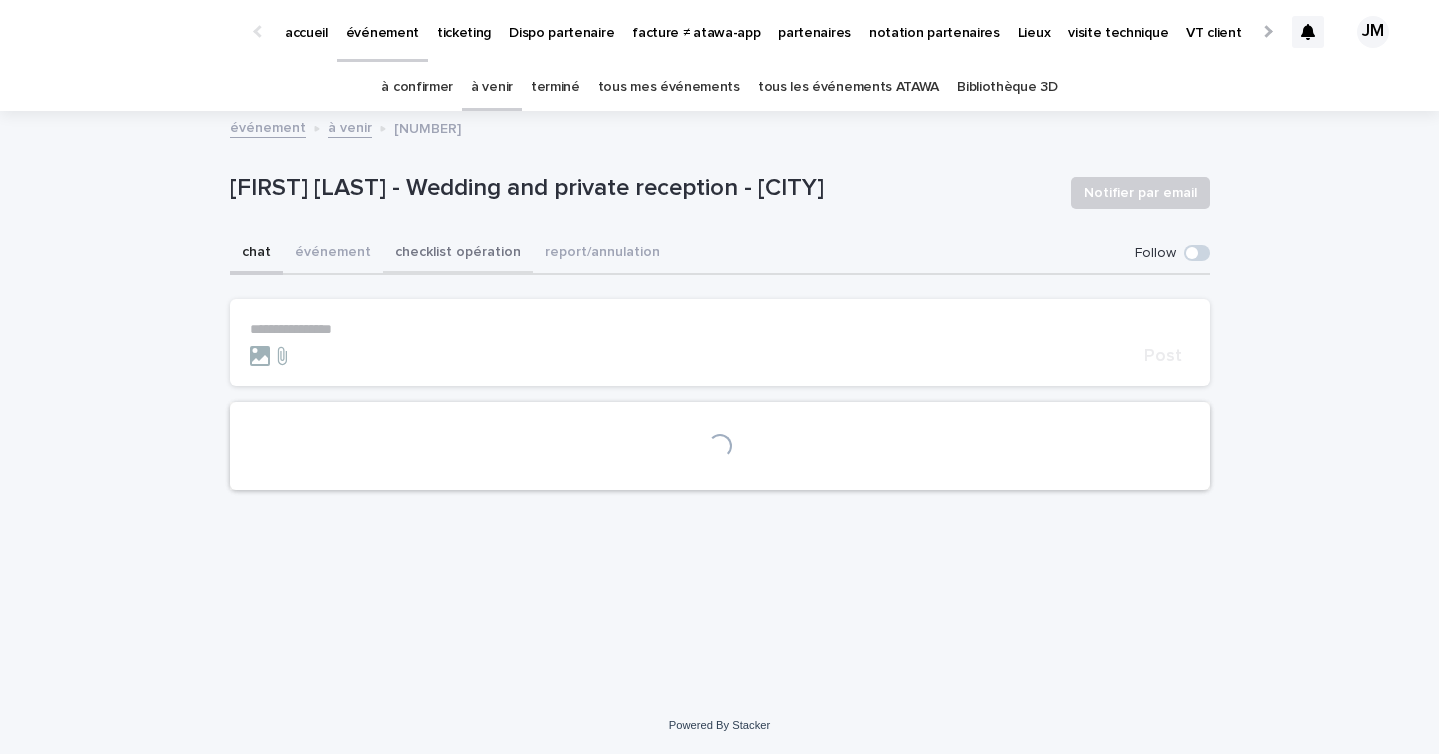 click on "checklist opération" at bounding box center [458, 254] 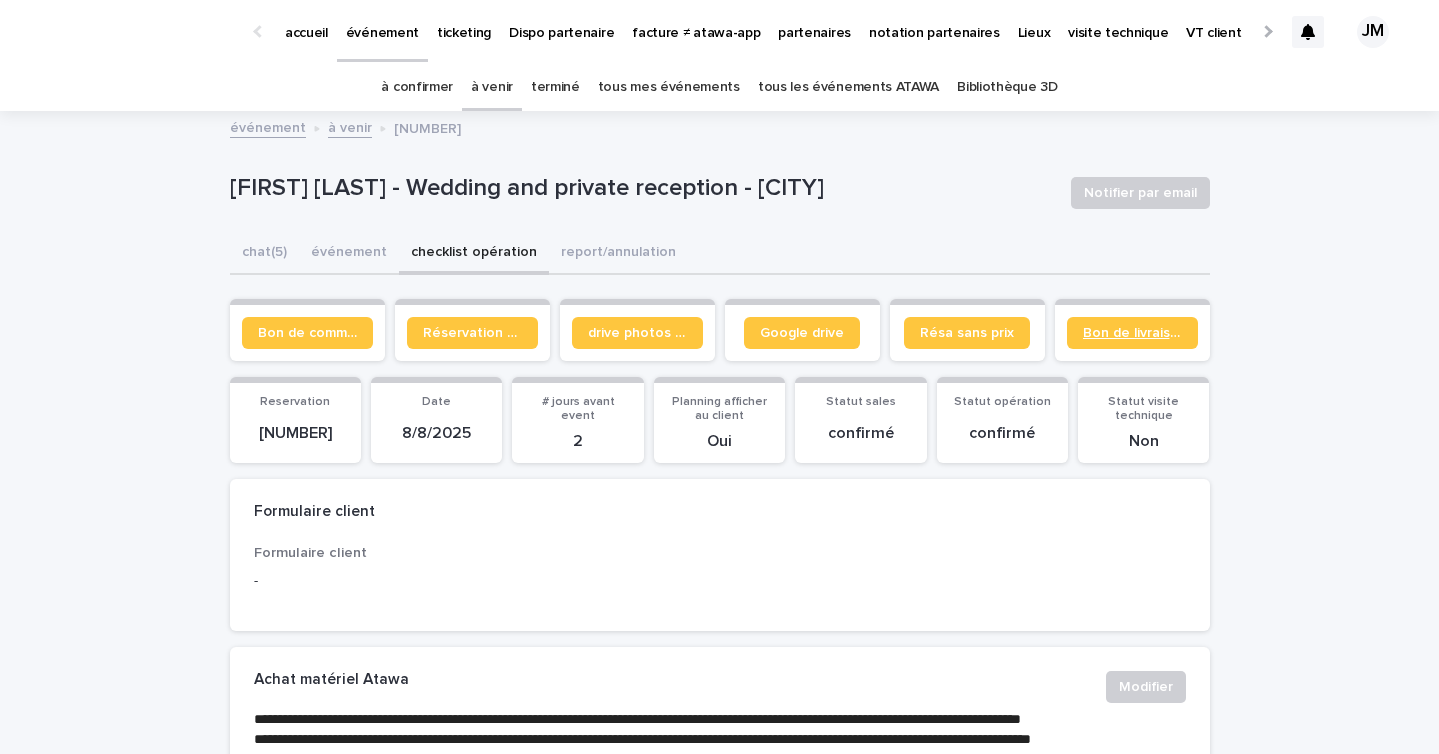 click on "Bon de livraison" at bounding box center [1132, 333] 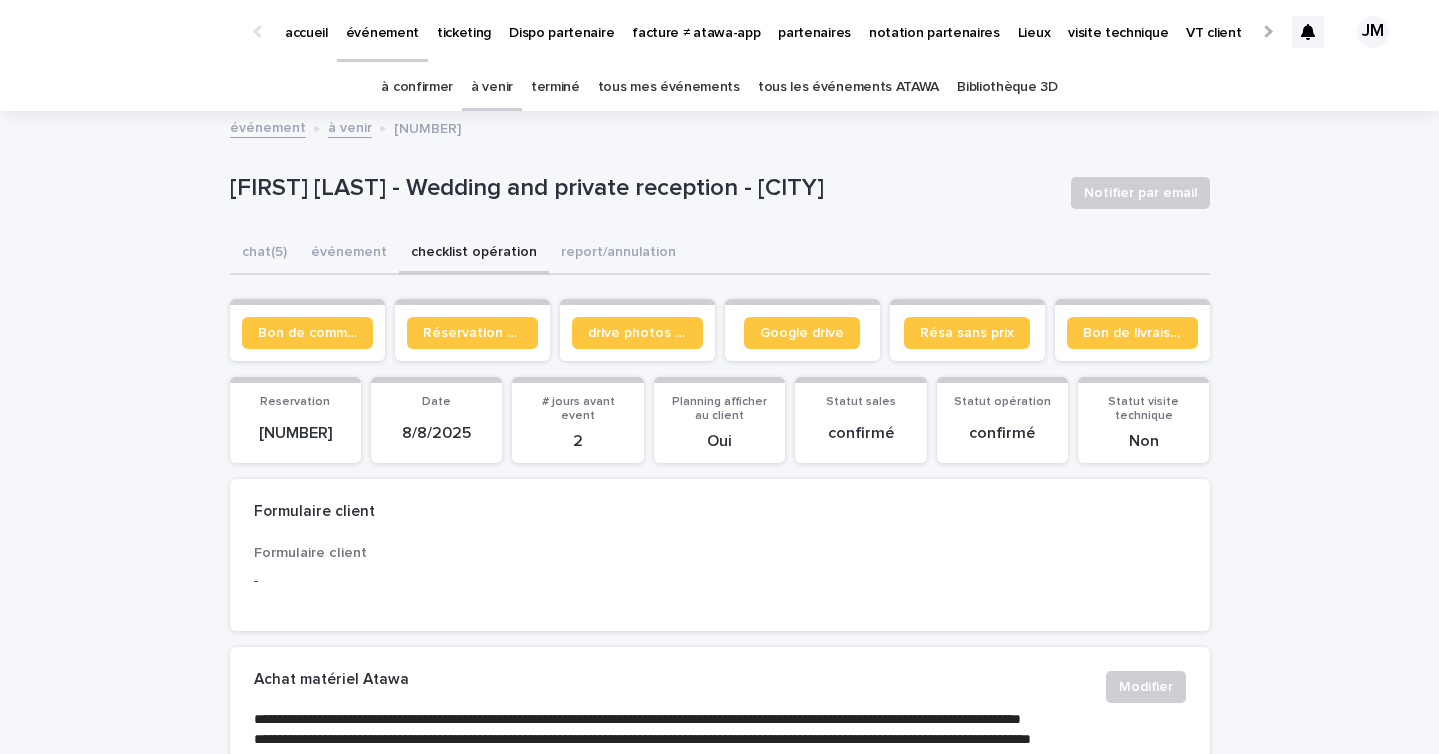 scroll, scrollTop: 0, scrollLeft: 0, axis: both 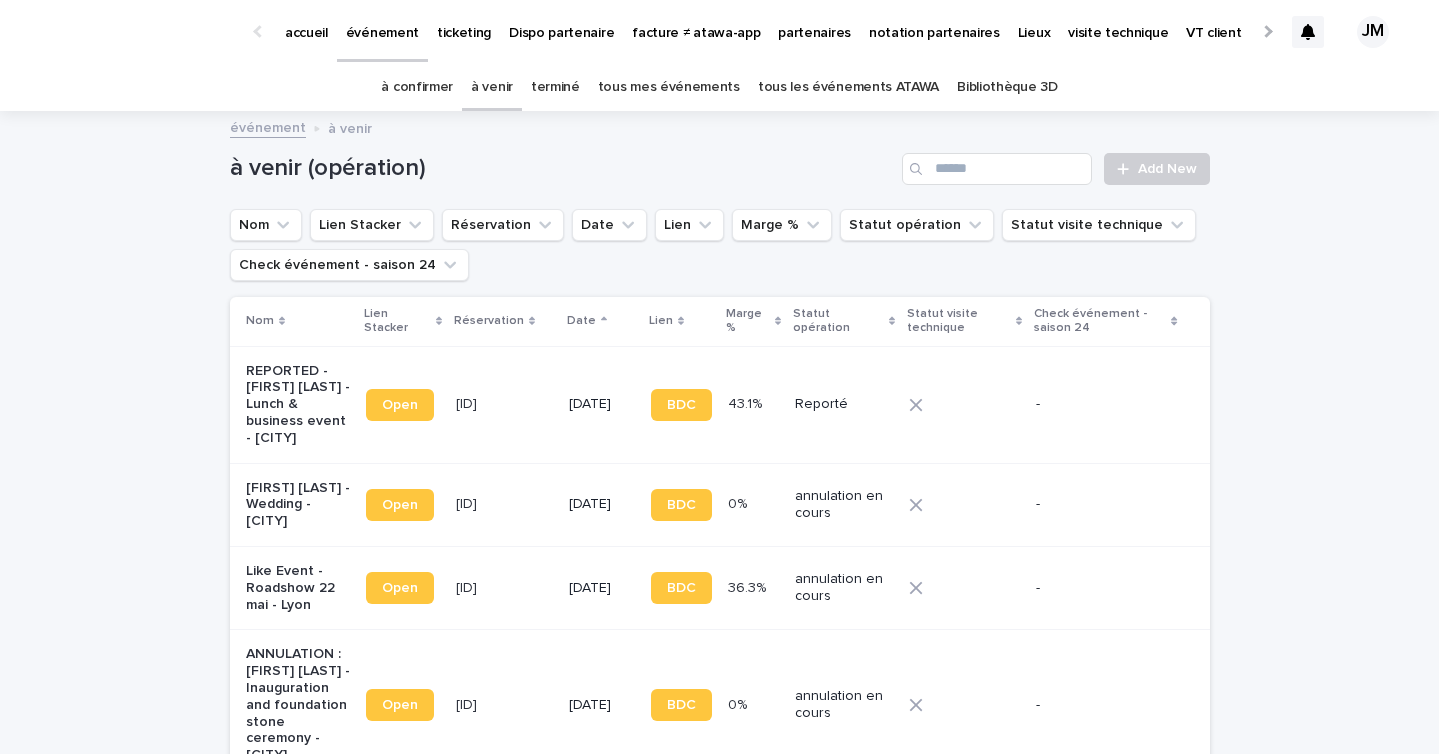 click on "tous mes événements" at bounding box center (669, 87) 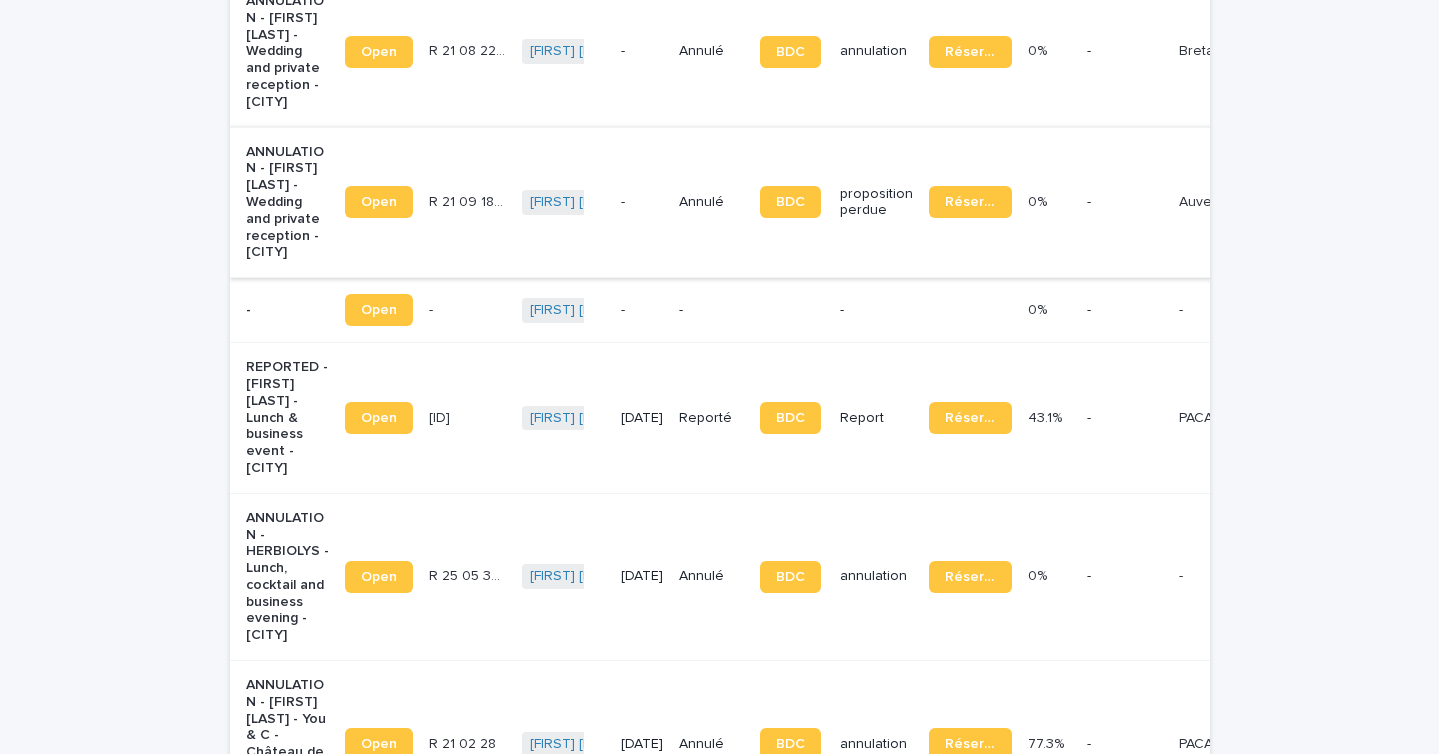 scroll, scrollTop: 0, scrollLeft: 0, axis: both 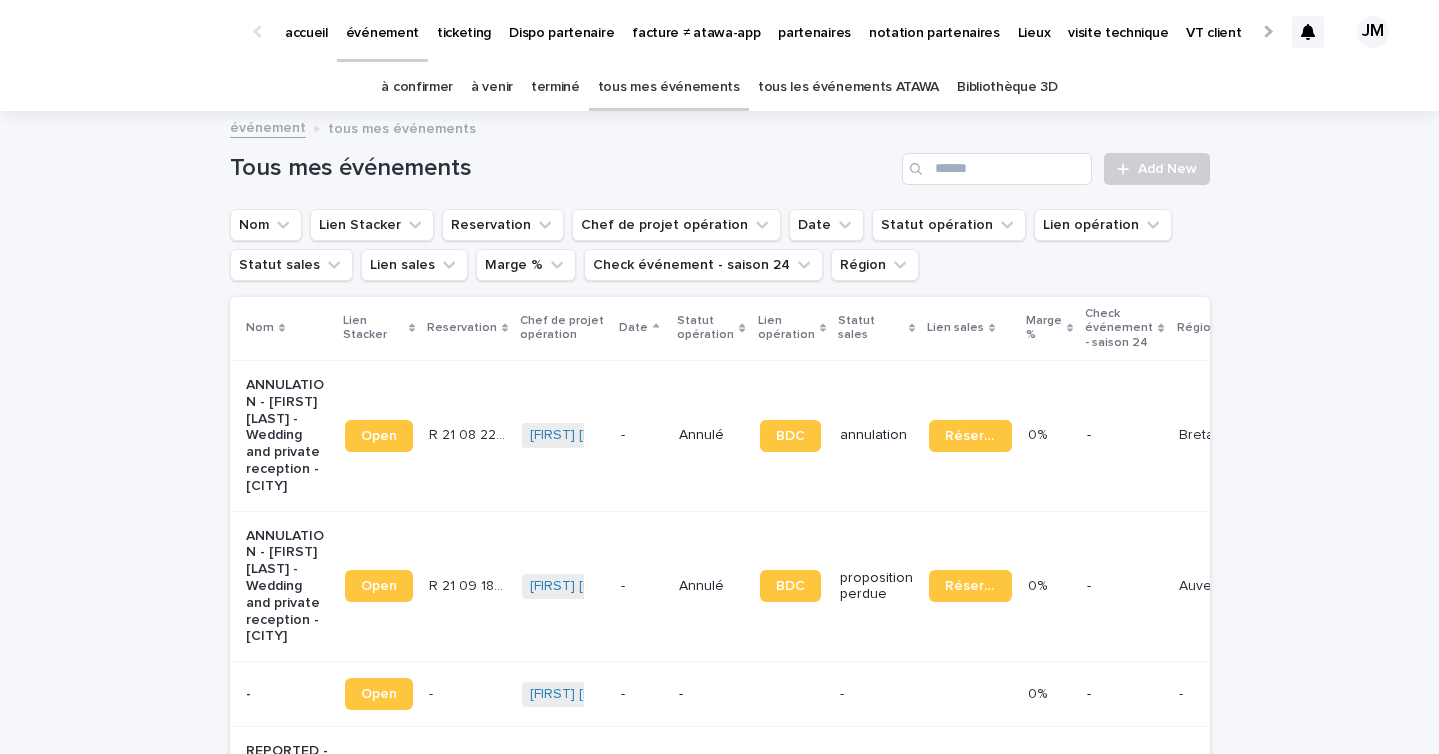 click on "tous les événements ATAWA" at bounding box center [848, 87] 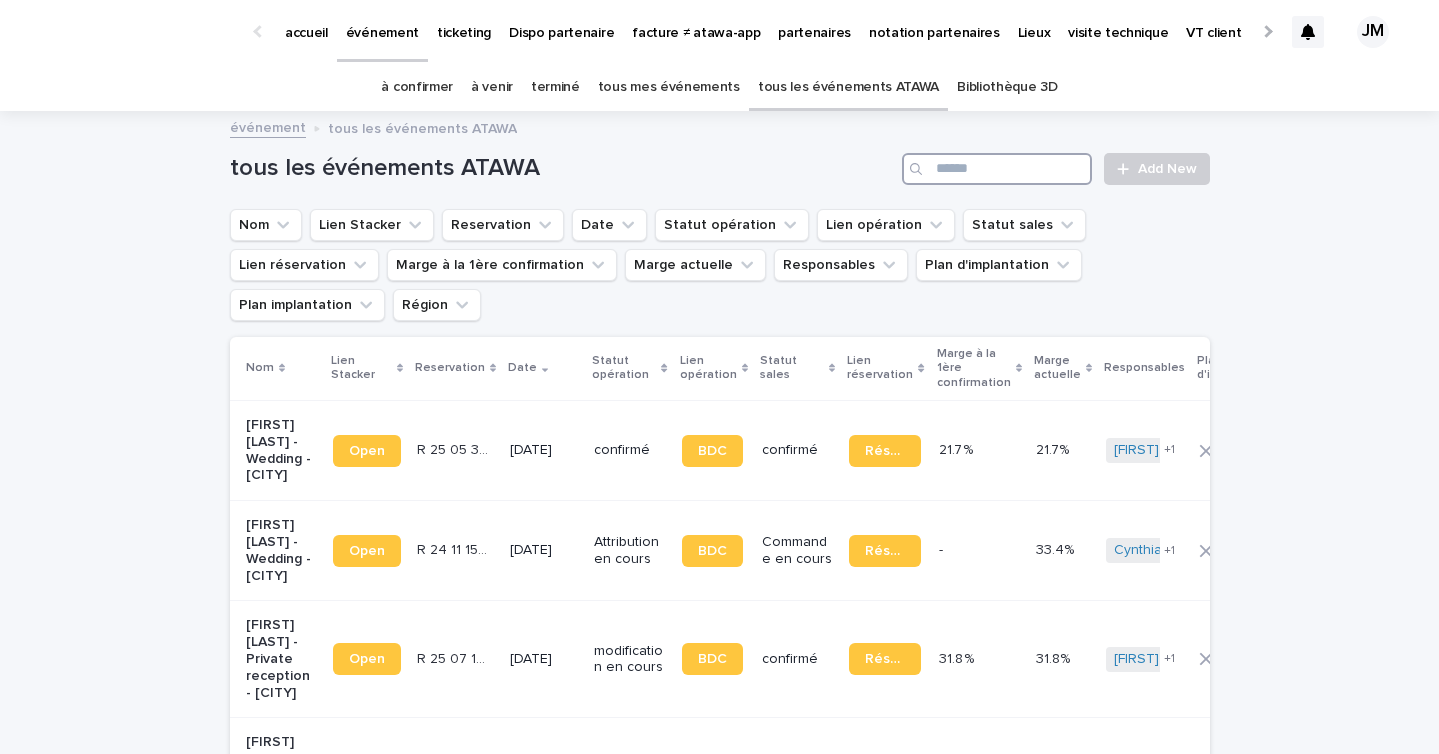 click at bounding box center [997, 169] 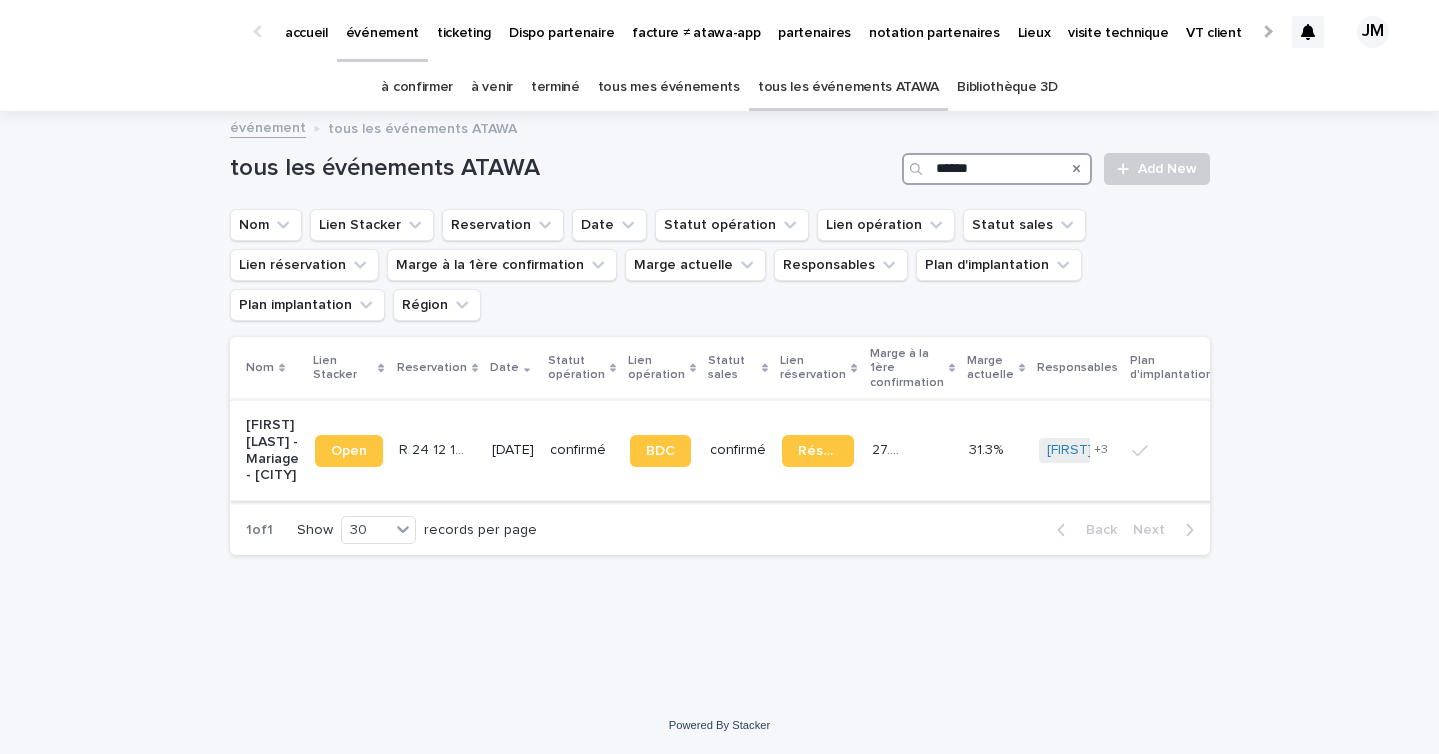 type on "******" 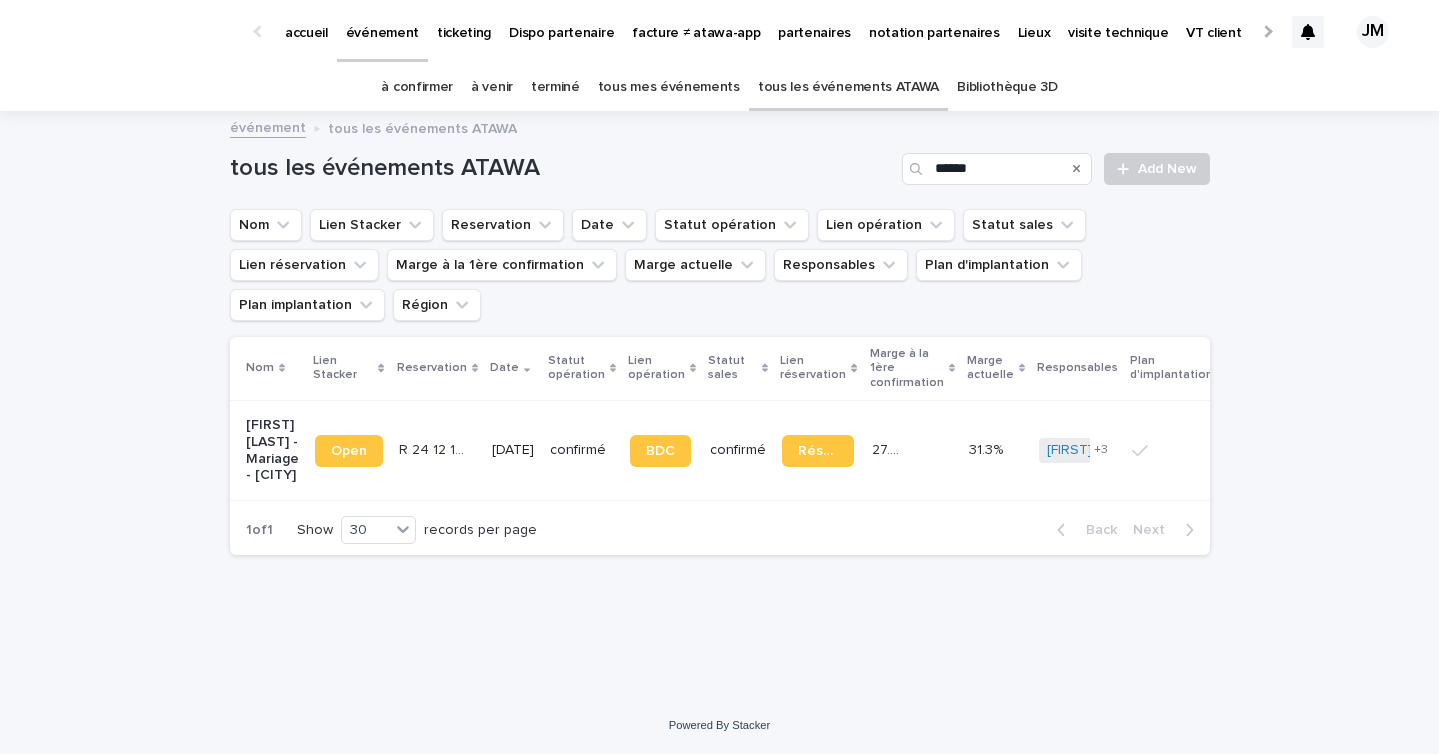 click on "27.6 % 27.6 %" at bounding box center [912, 450] 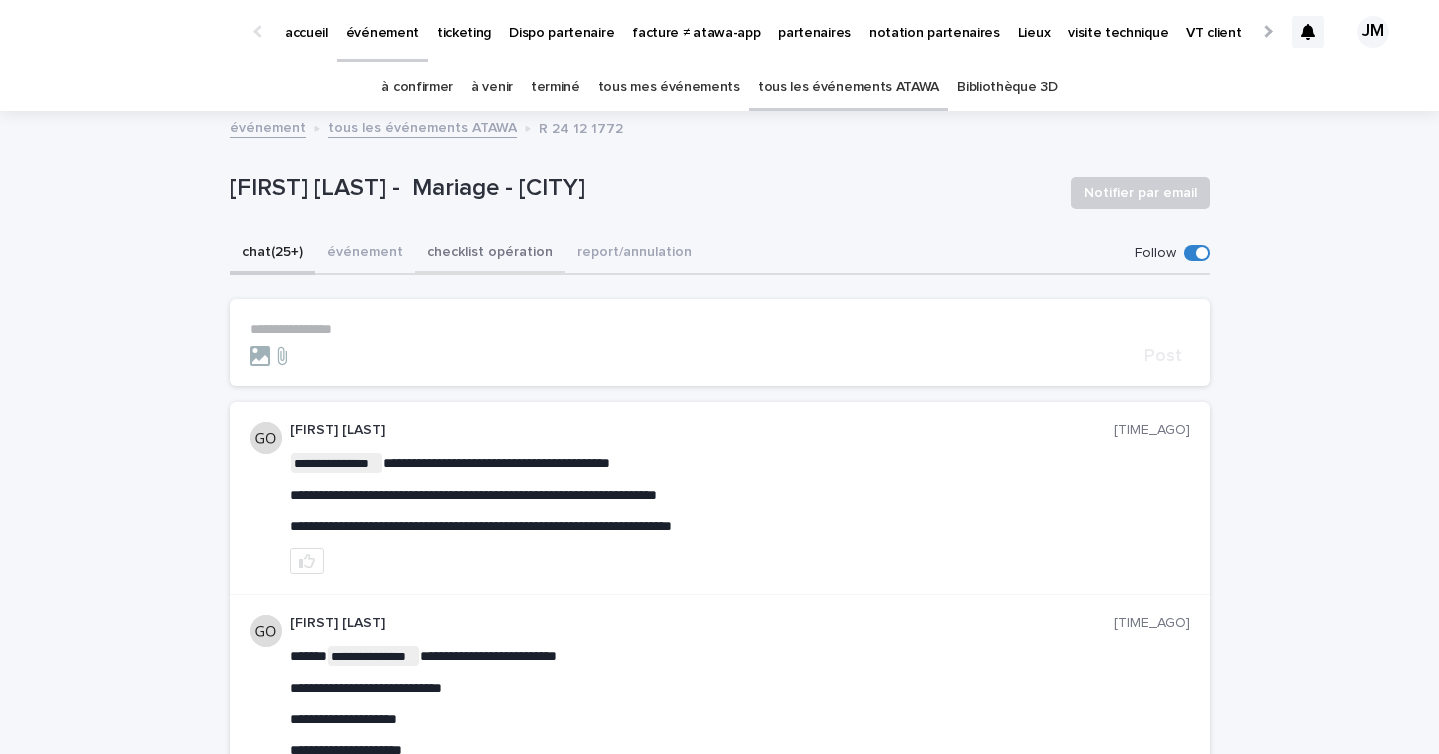 click on "checklist opération" at bounding box center (490, 254) 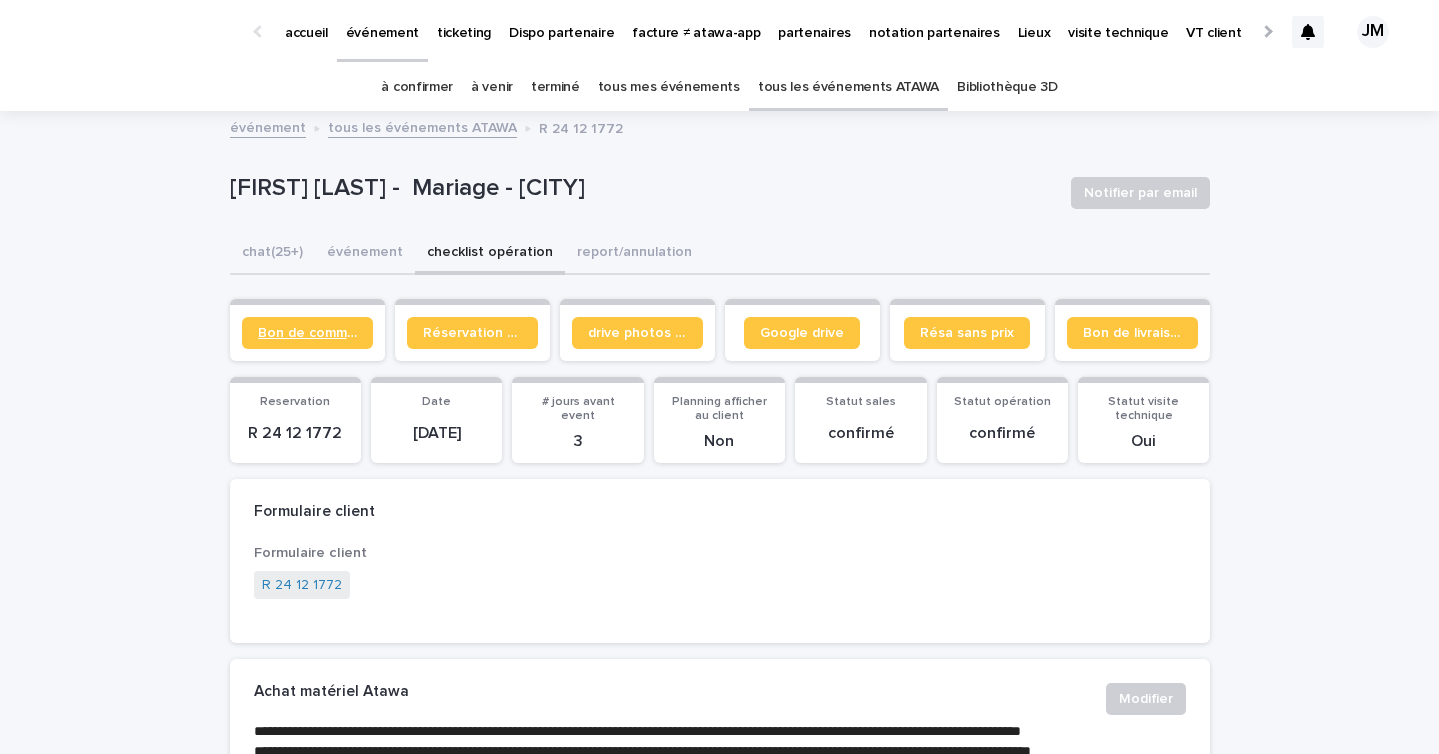 click on "Bon de commande" at bounding box center (307, 333) 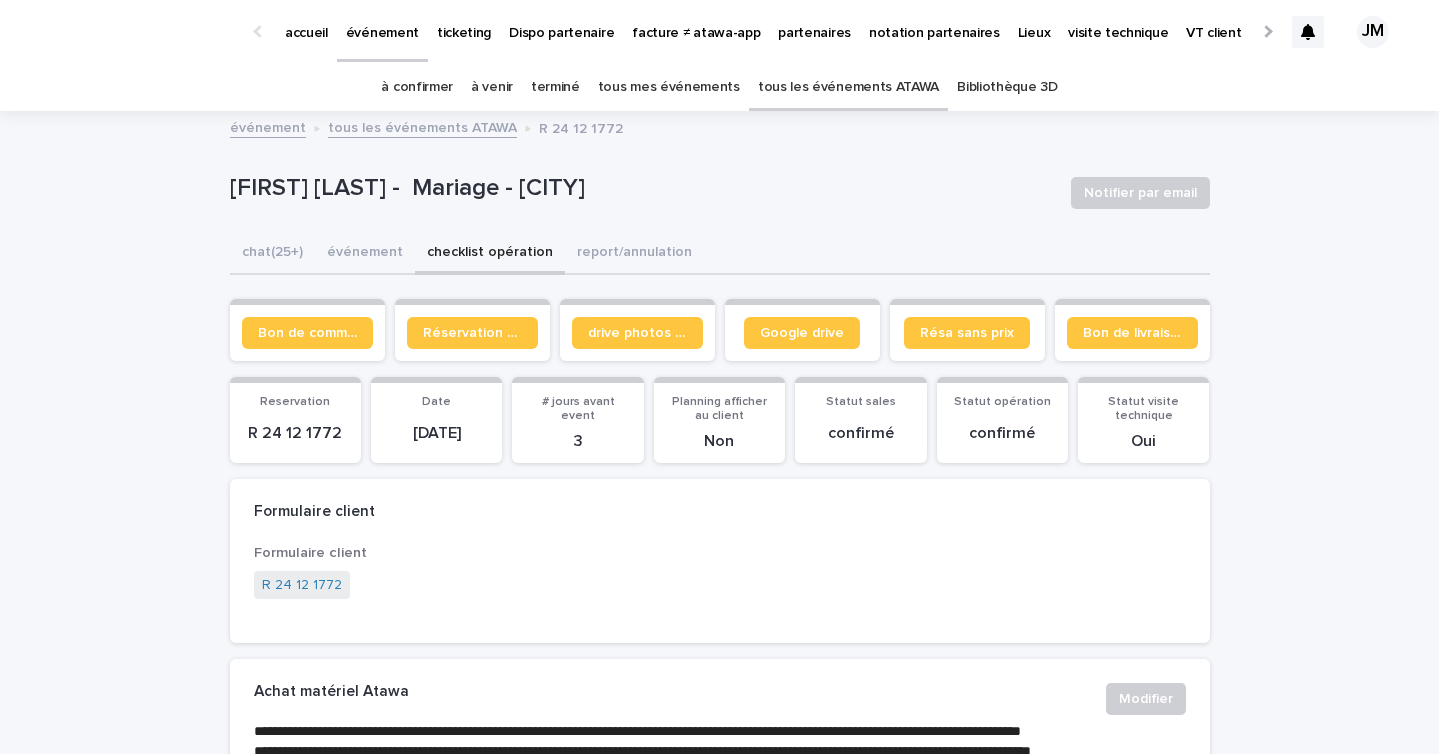 click on "à confirmer" at bounding box center (417, 87) 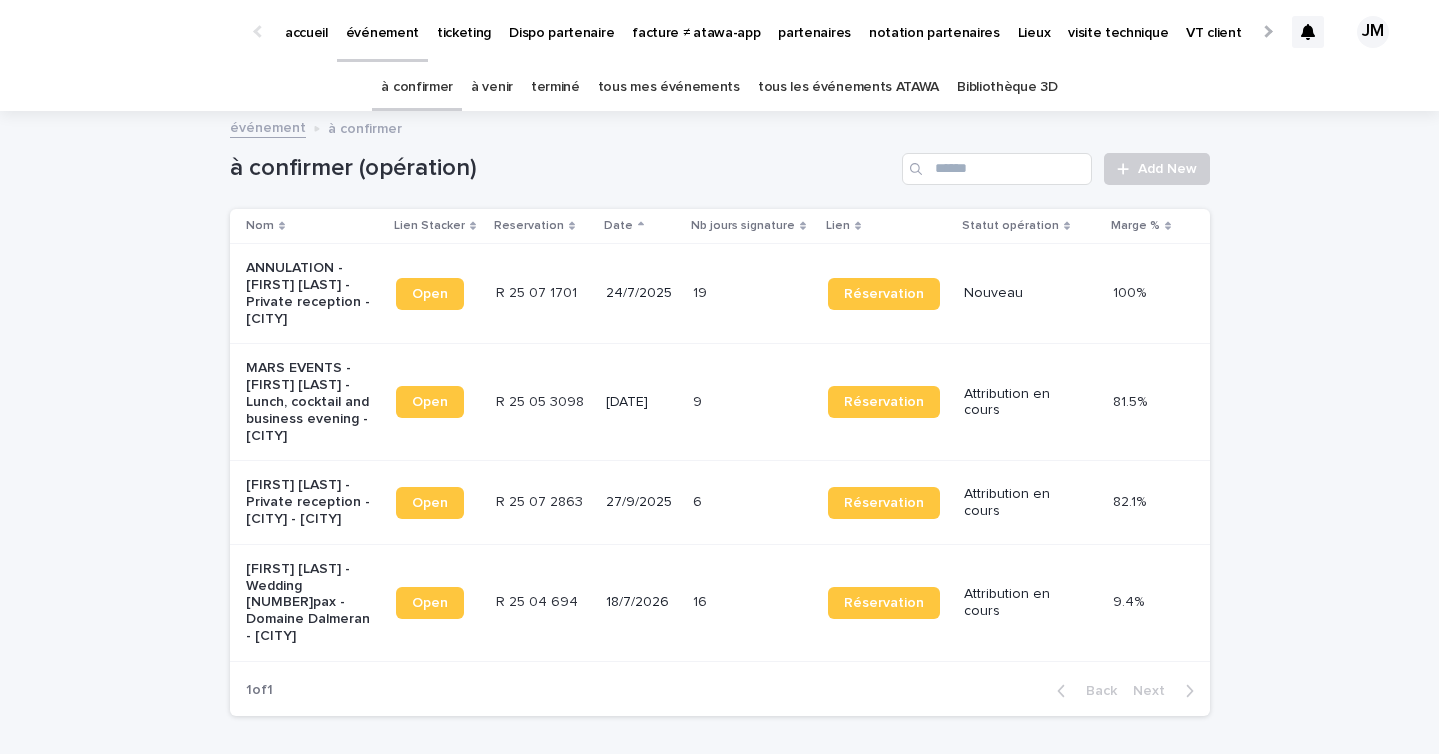 click on "à confirmer" at bounding box center [417, 87] 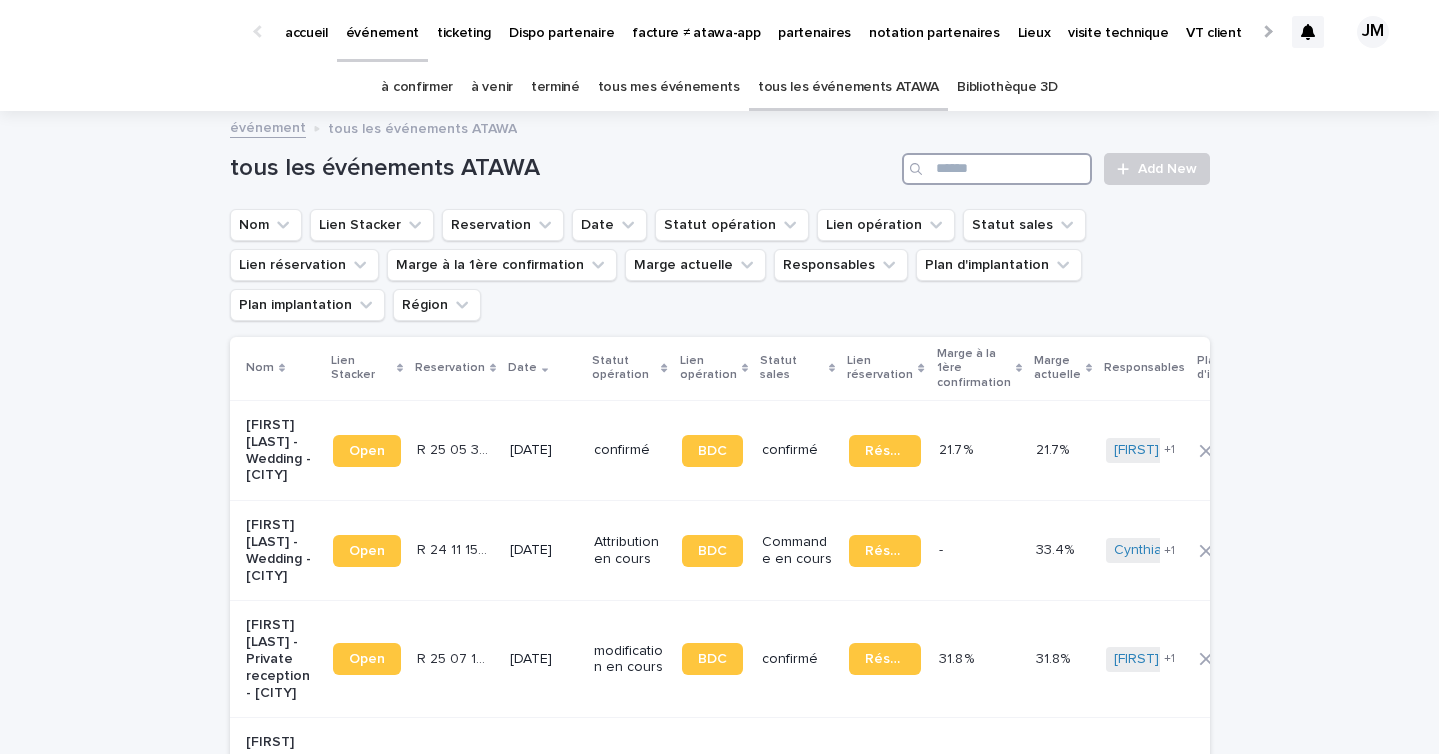 click at bounding box center [997, 169] 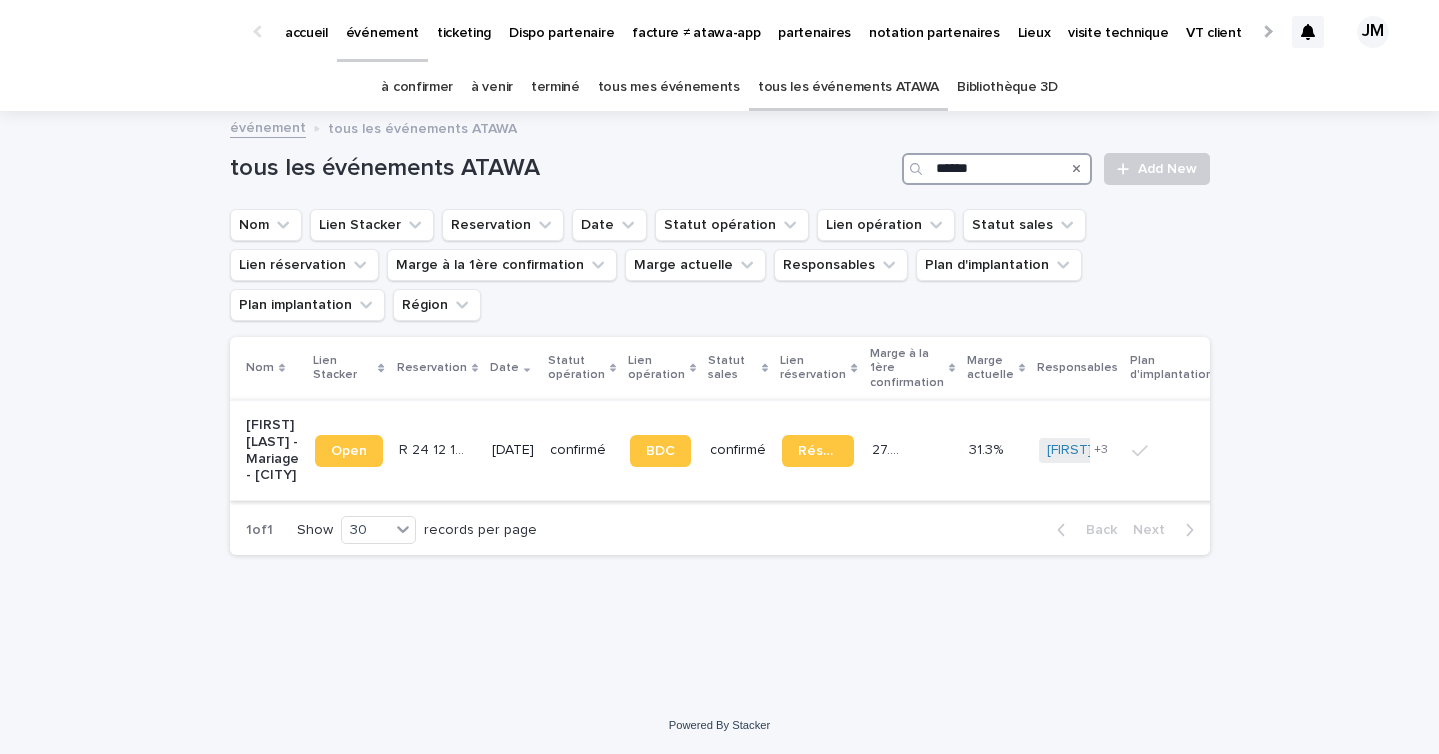 type on "******" 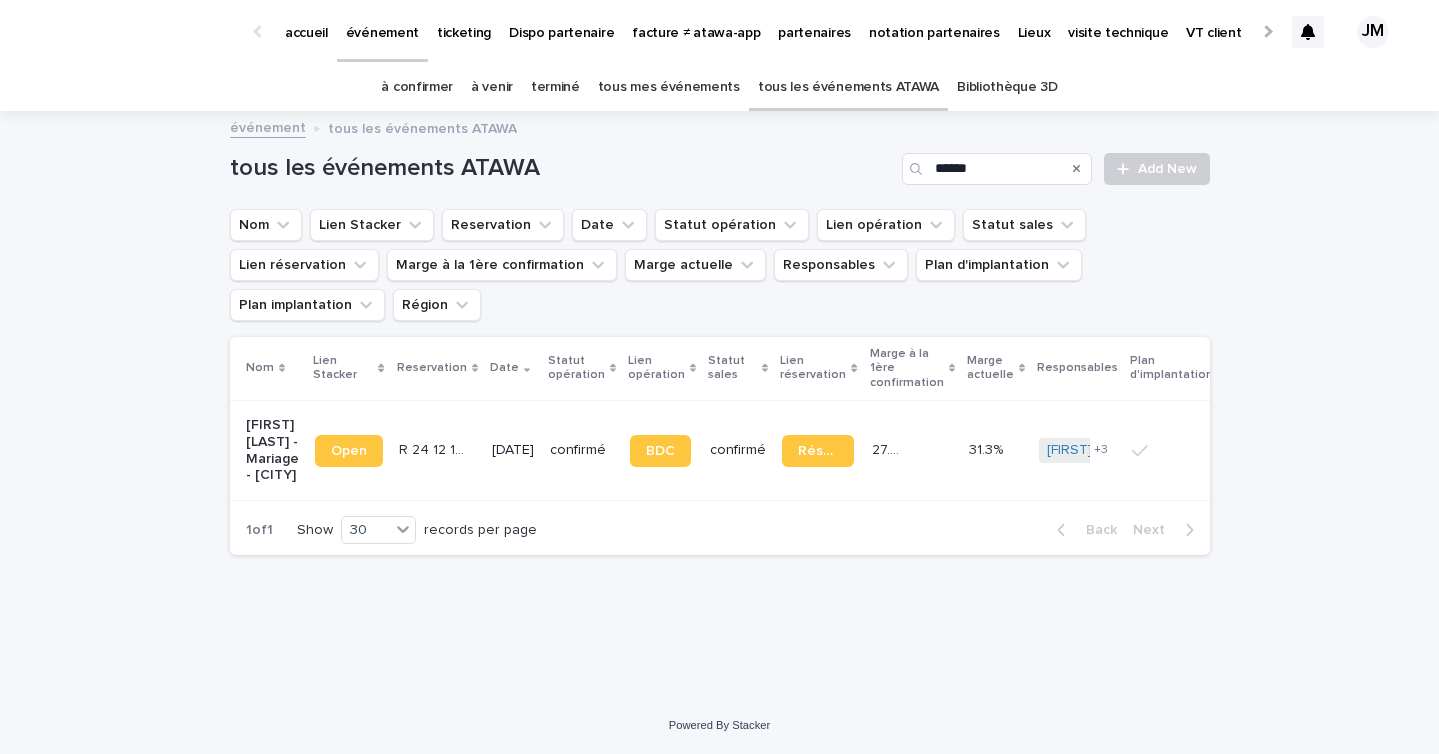 click on "[DATE]" at bounding box center (513, 450) 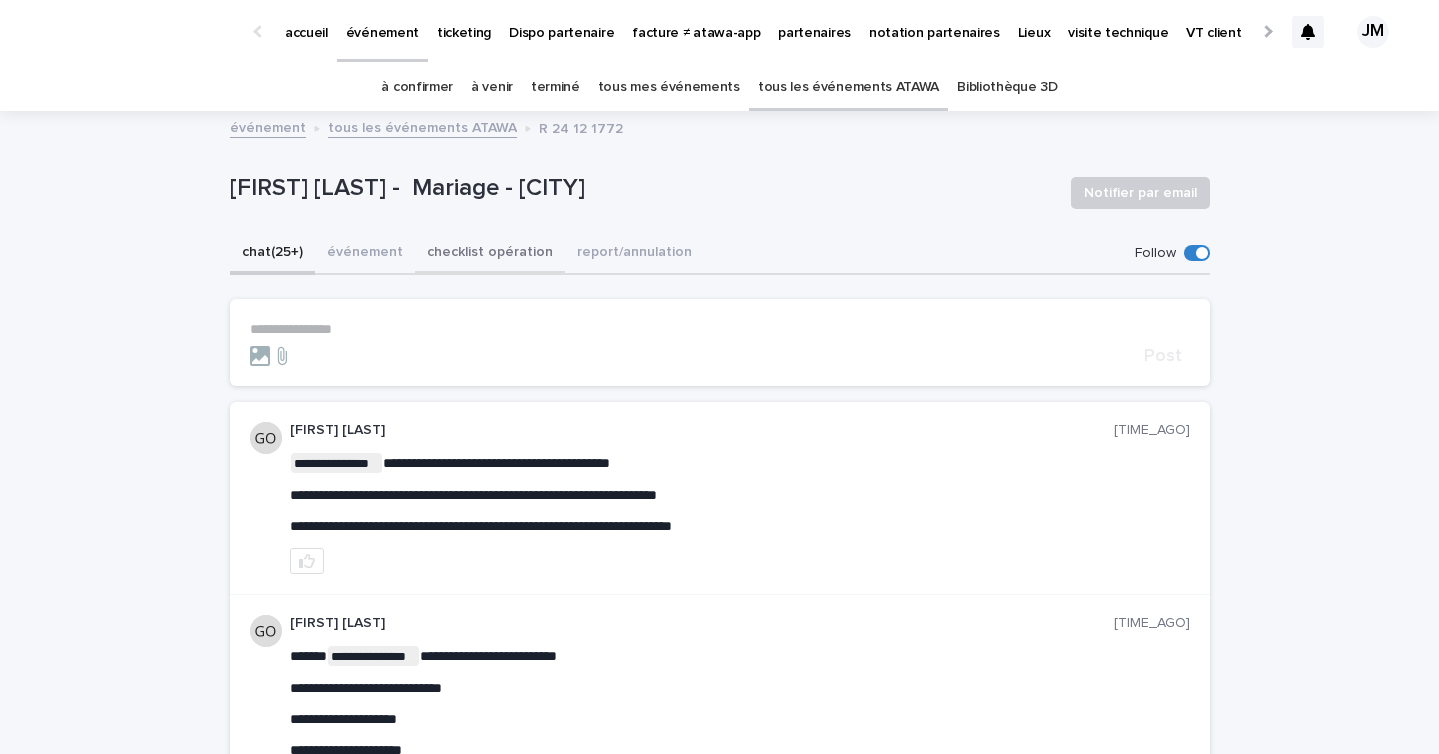 click on "checklist opération" at bounding box center [490, 254] 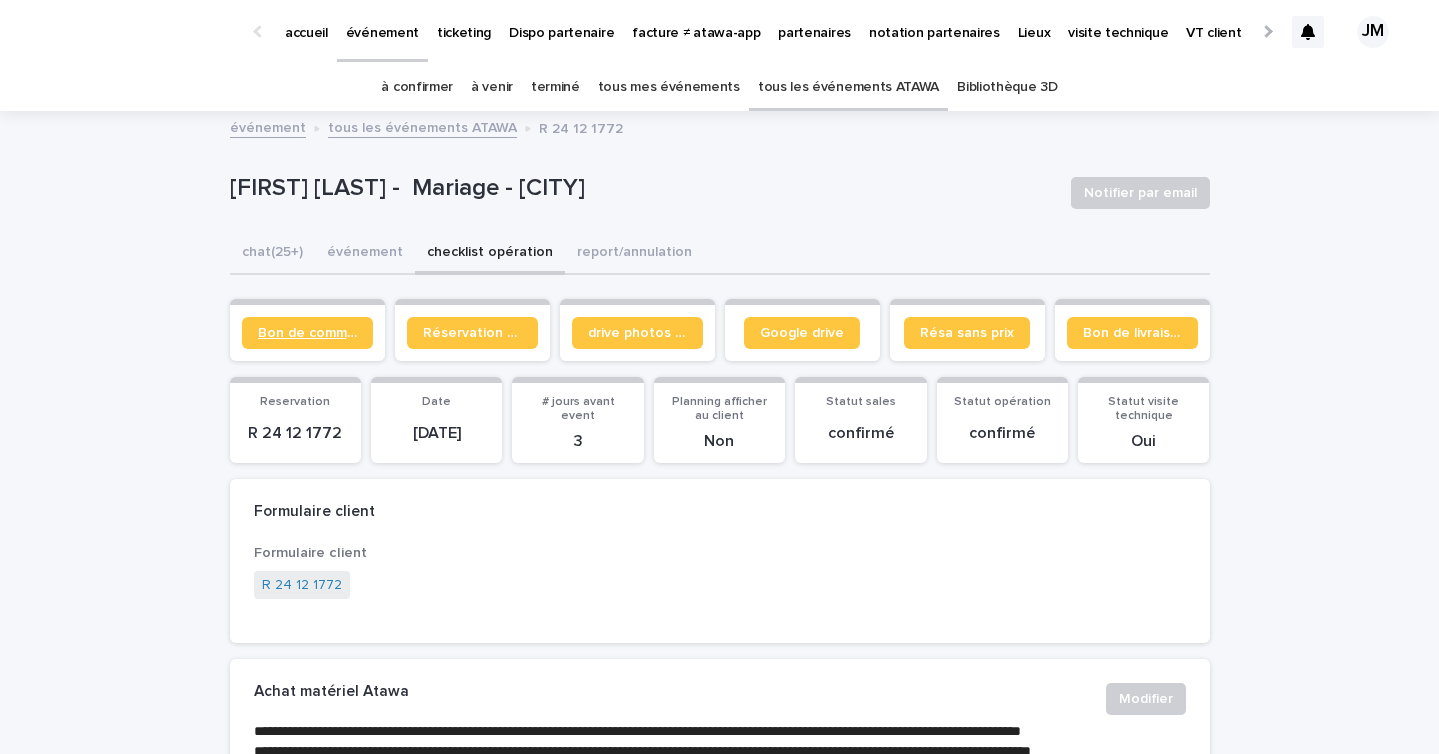 click on "Bon de commande" at bounding box center [307, 333] 